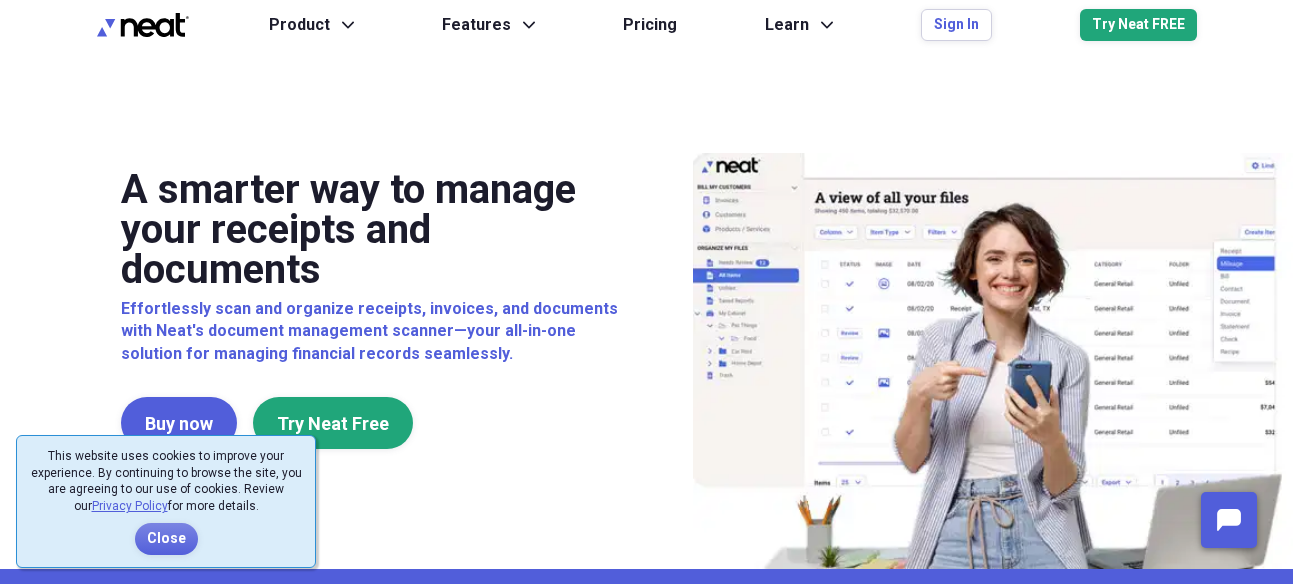 scroll, scrollTop: 0, scrollLeft: 0, axis: both 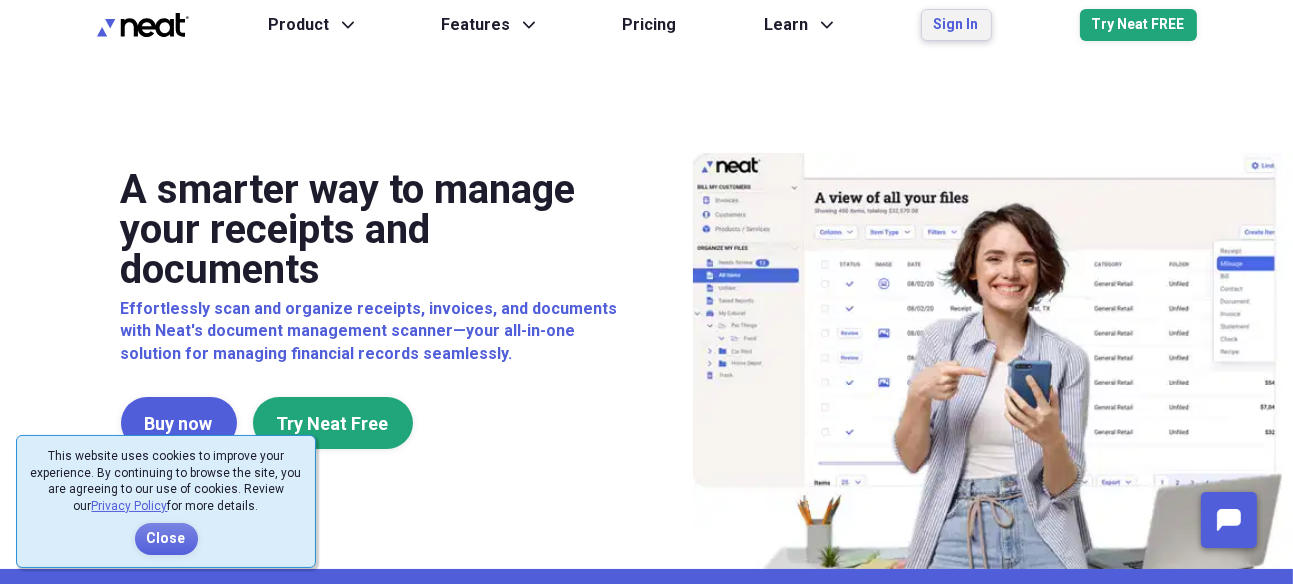 click on "Sign In" at bounding box center [956, 25] 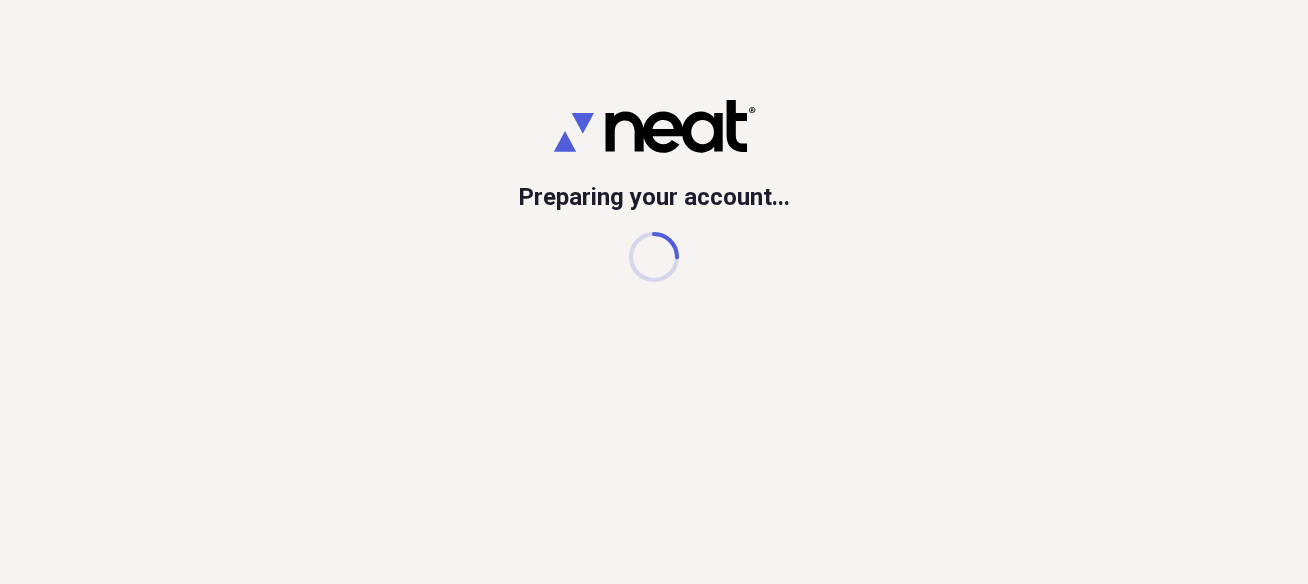 scroll, scrollTop: 0, scrollLeft: 0, axis: both 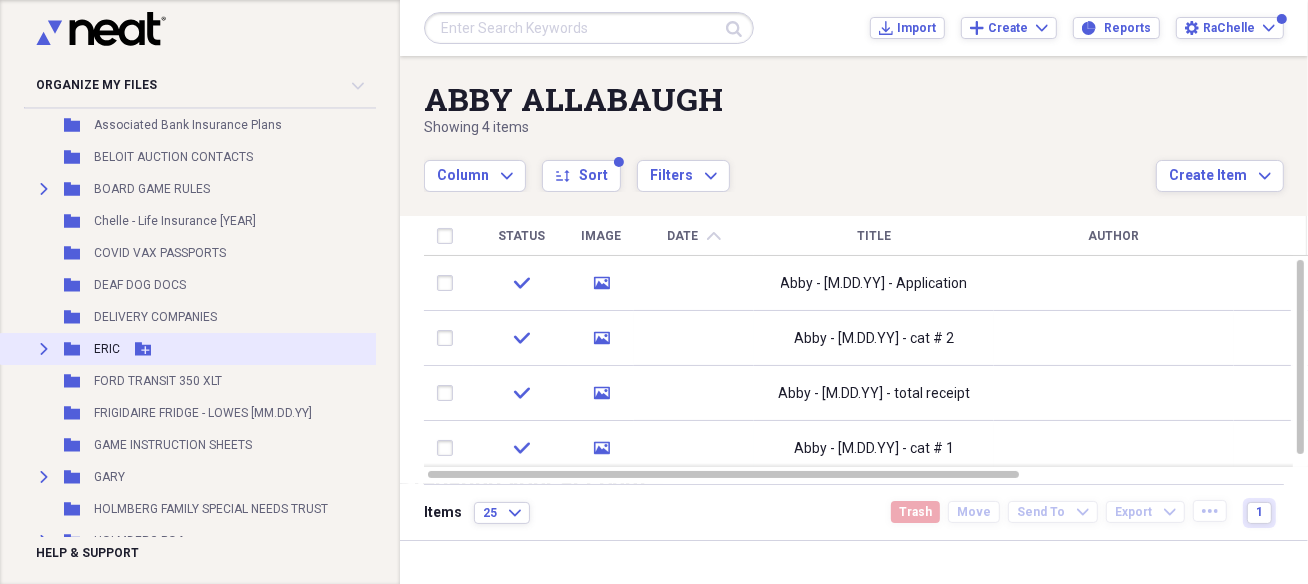 click on "ERIC" at bounding box center [107, 349] 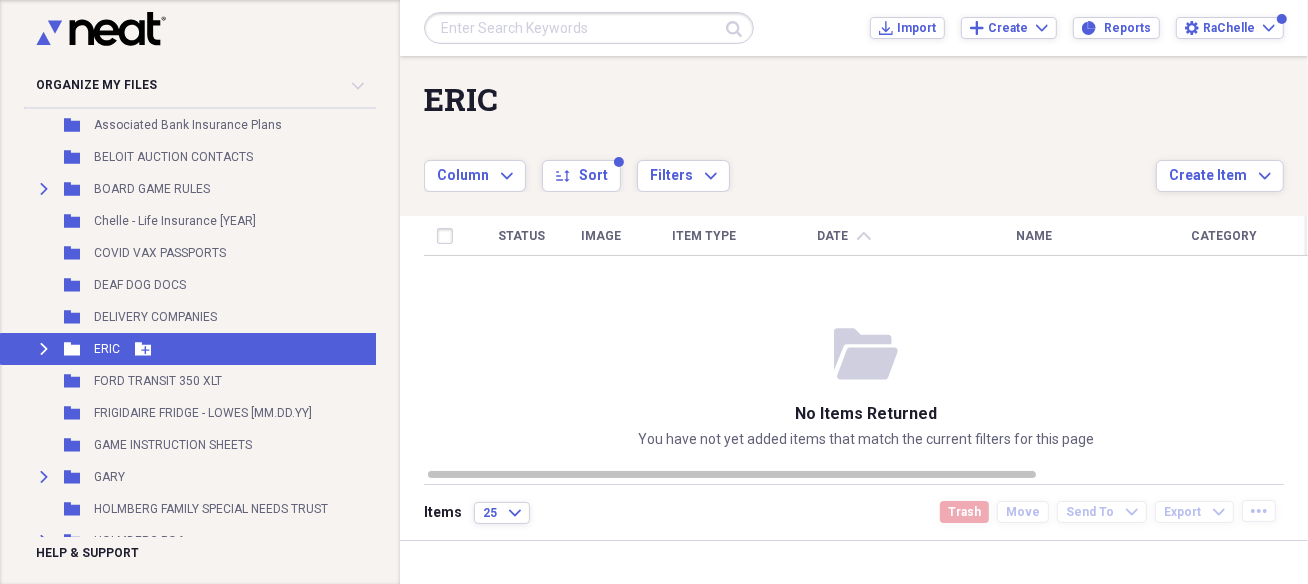 click on "Expand" 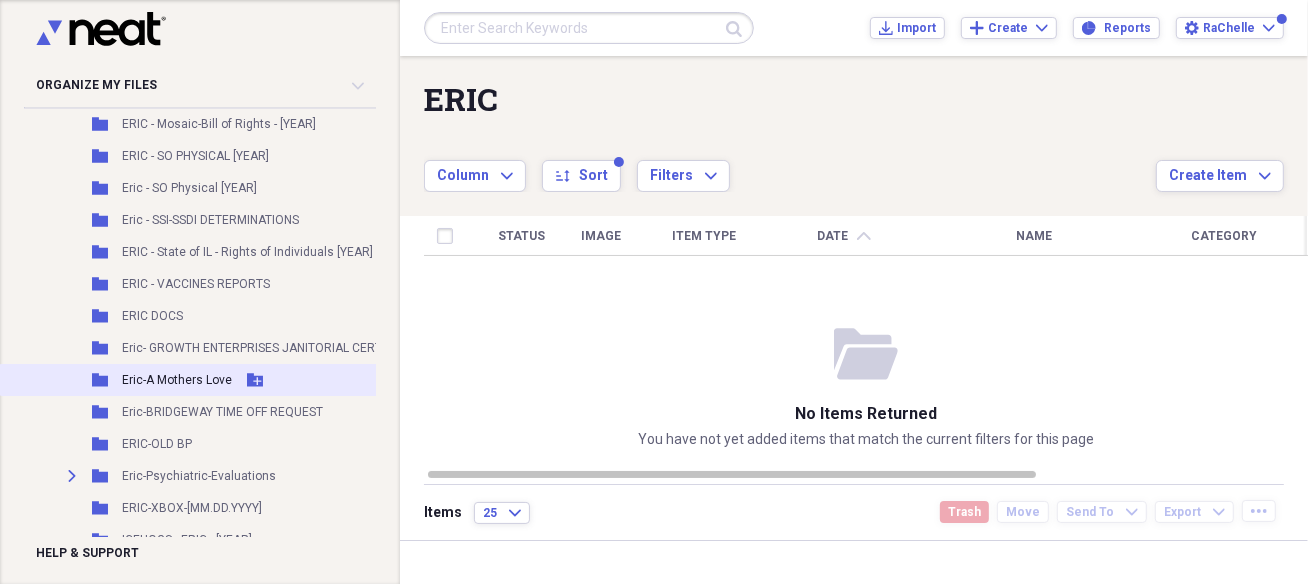 scroll, scrollTop: 2500, scrollLeft: 0, axis: vertical 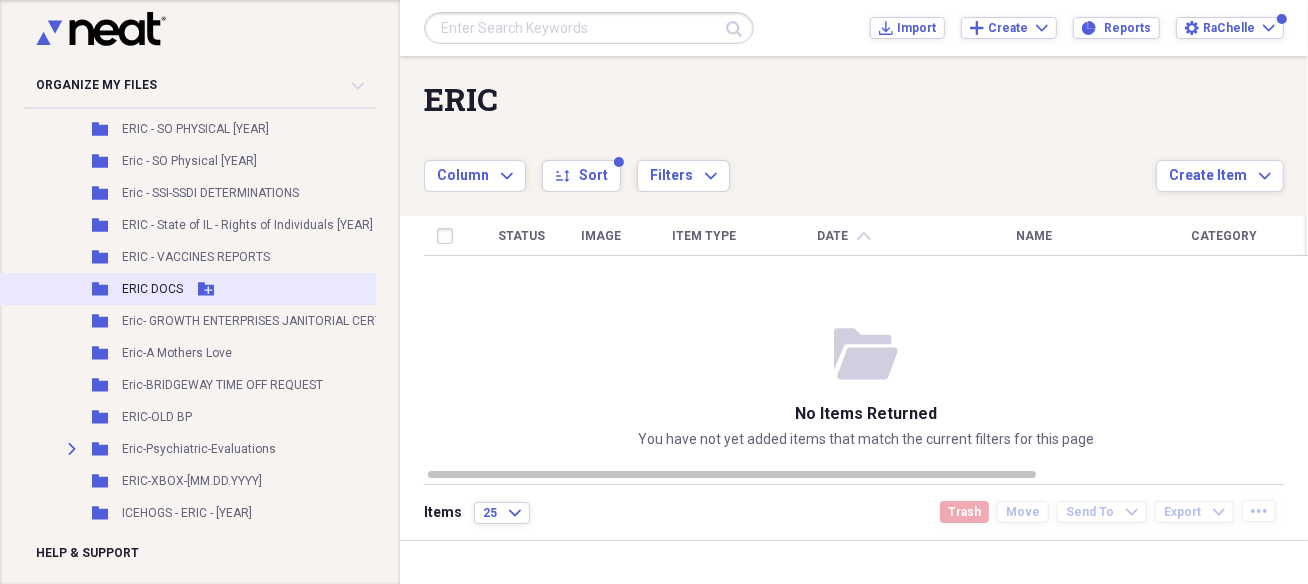 click 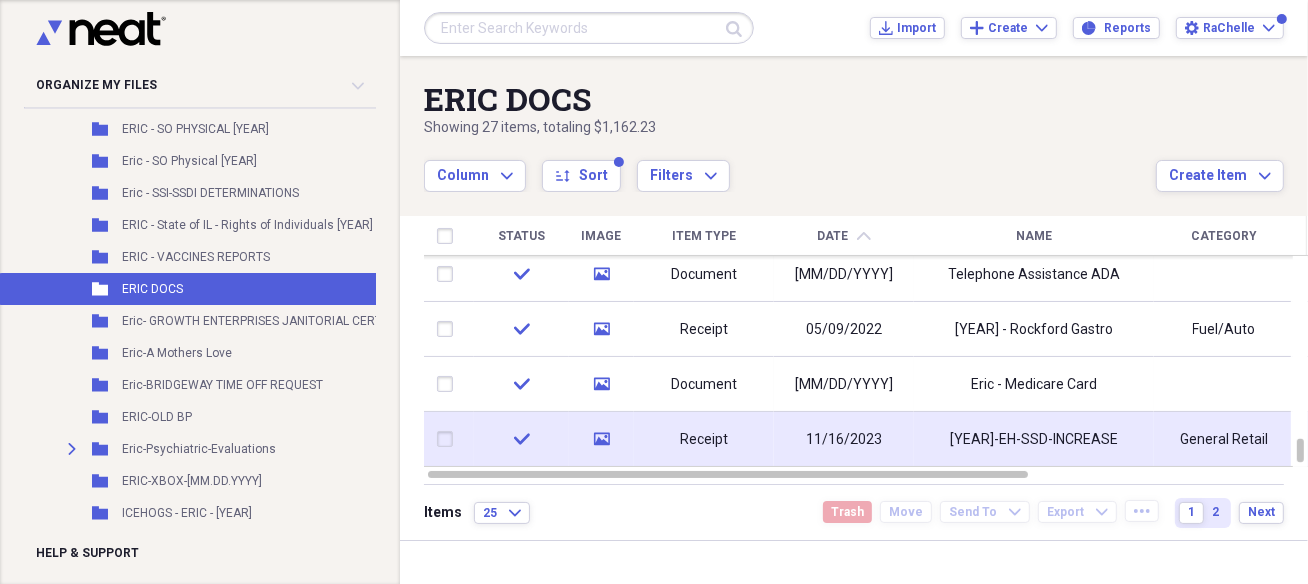 click on "[YEAR]-EH-SSD-INCREASE" at bounding box center [1034, 440] 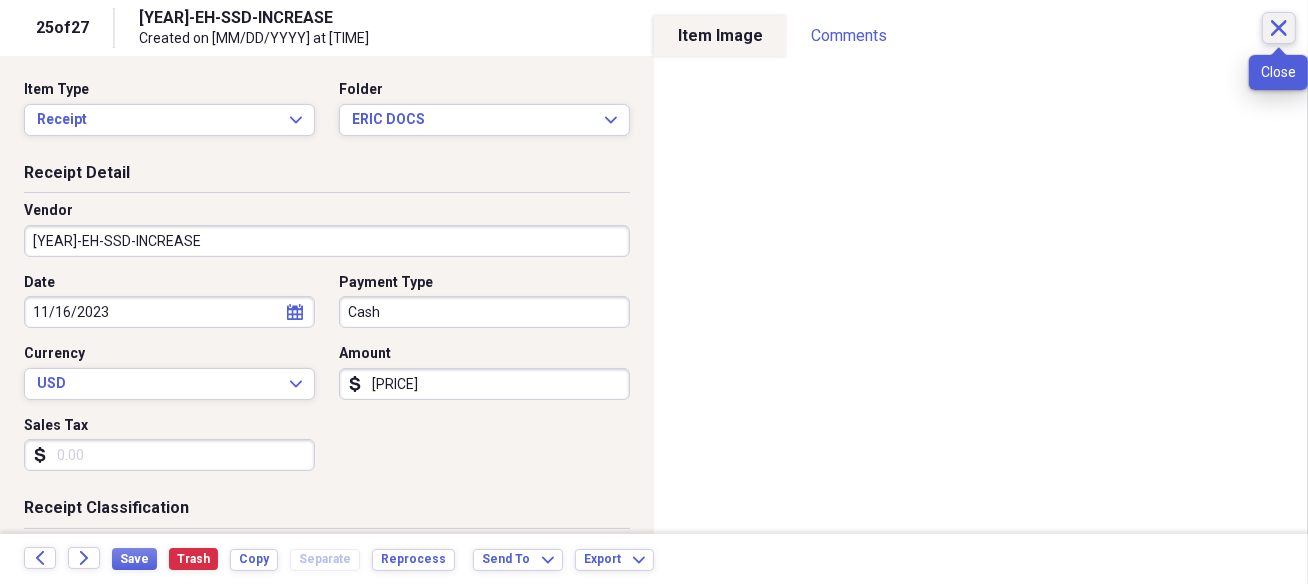 click on "Close" 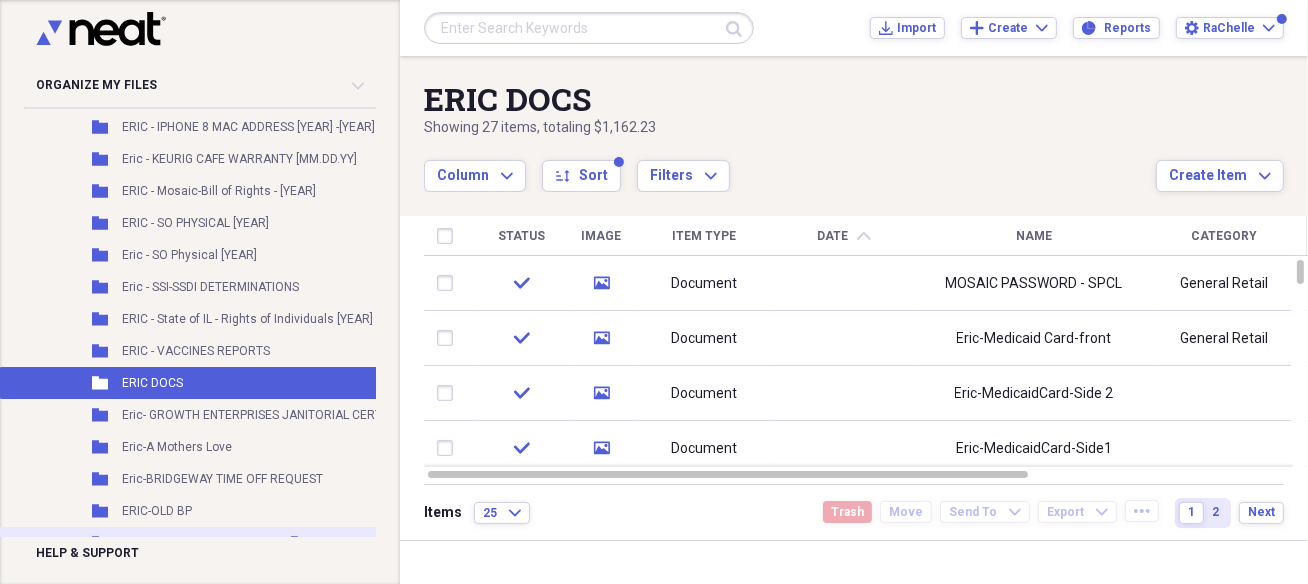 scroll, scrollTop: 2400, scrollLeft: 0, axis: vertical 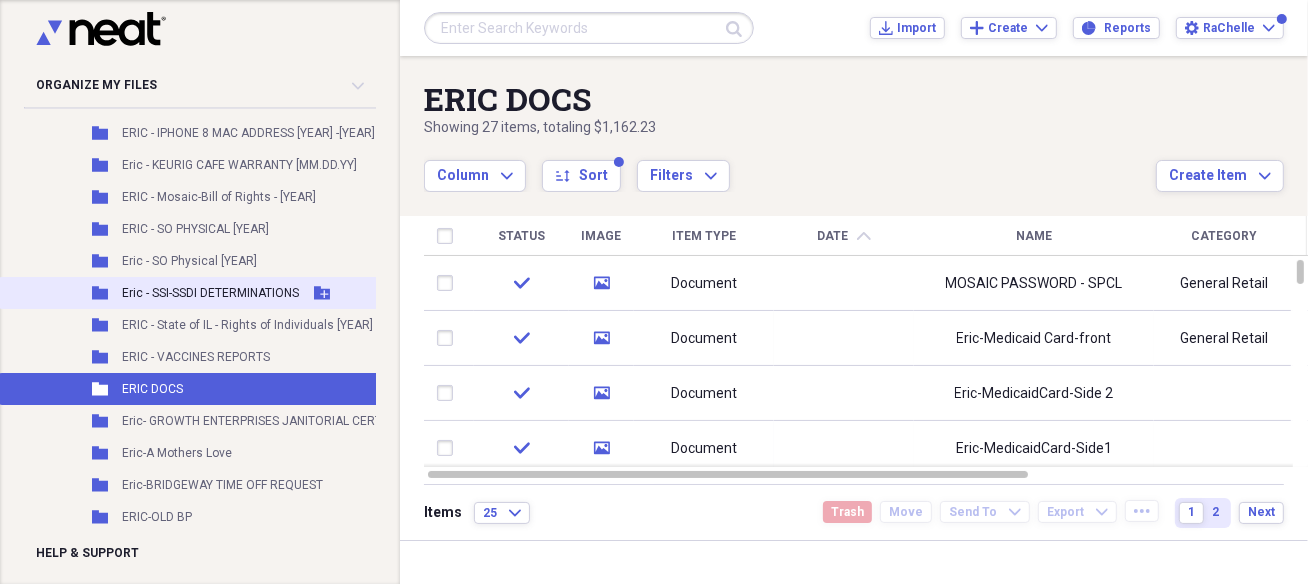 click on "Folder" at bounding box center [101, 293] 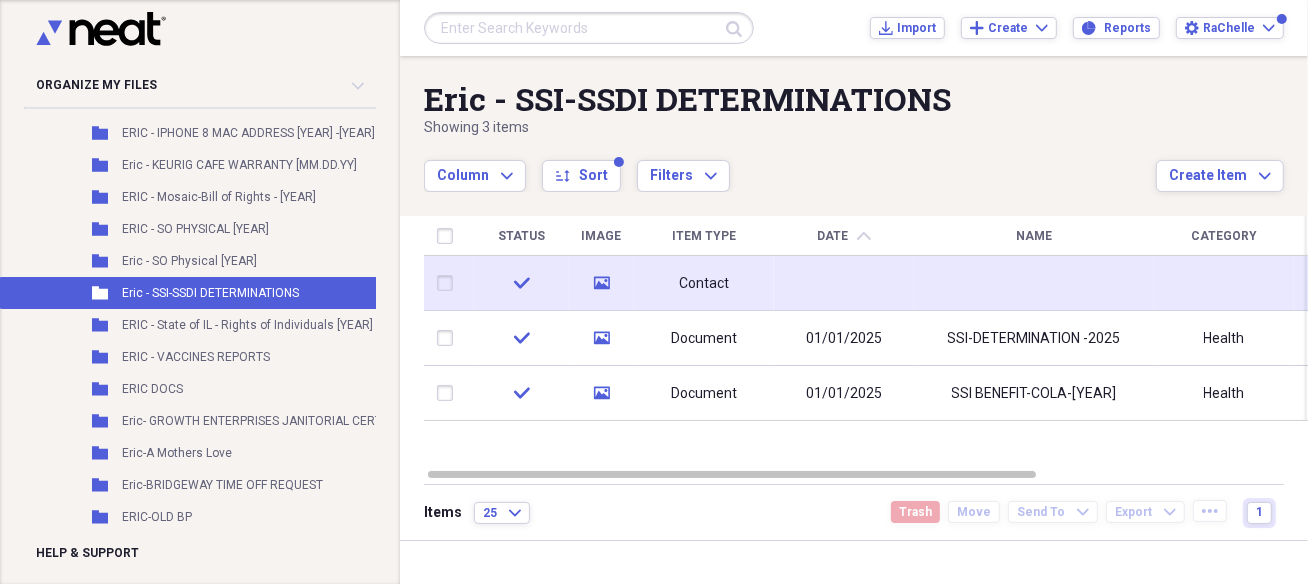 click on "Contact" at bounding box center (704, 284) 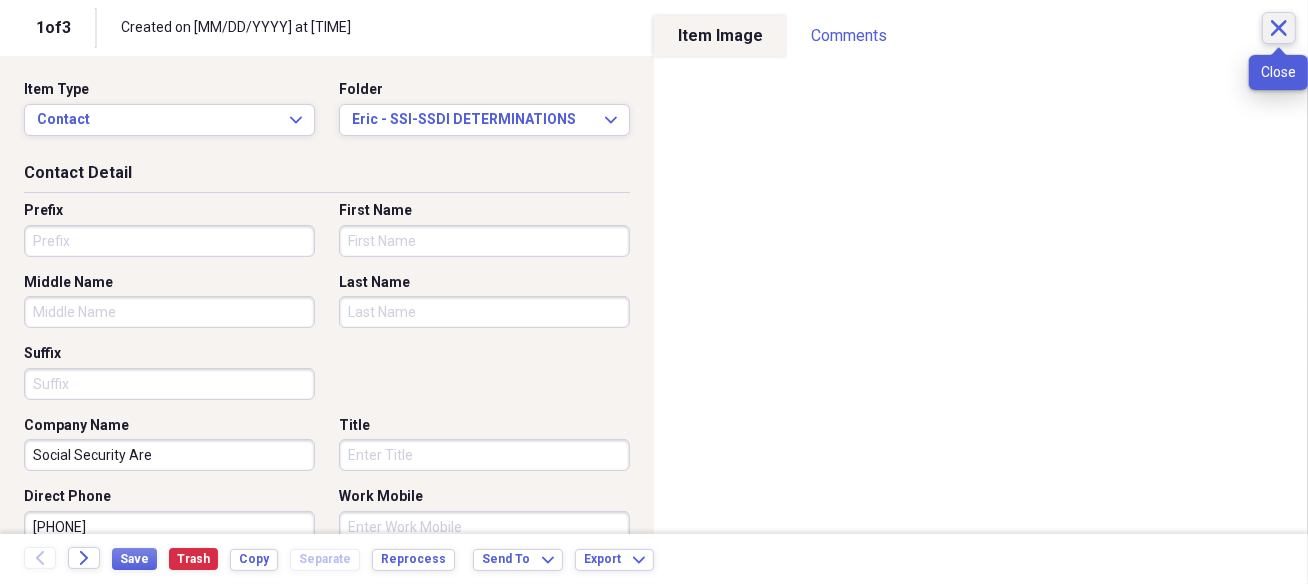 click on "Close" 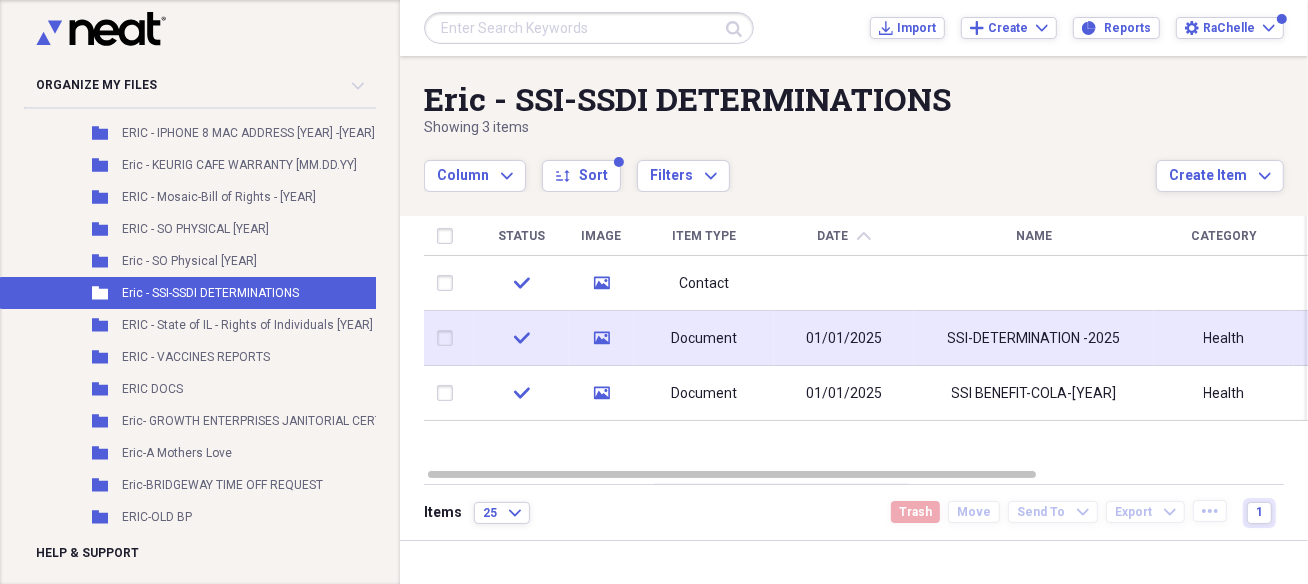 click on "01/01/2025" at bounding box center (844, 339) 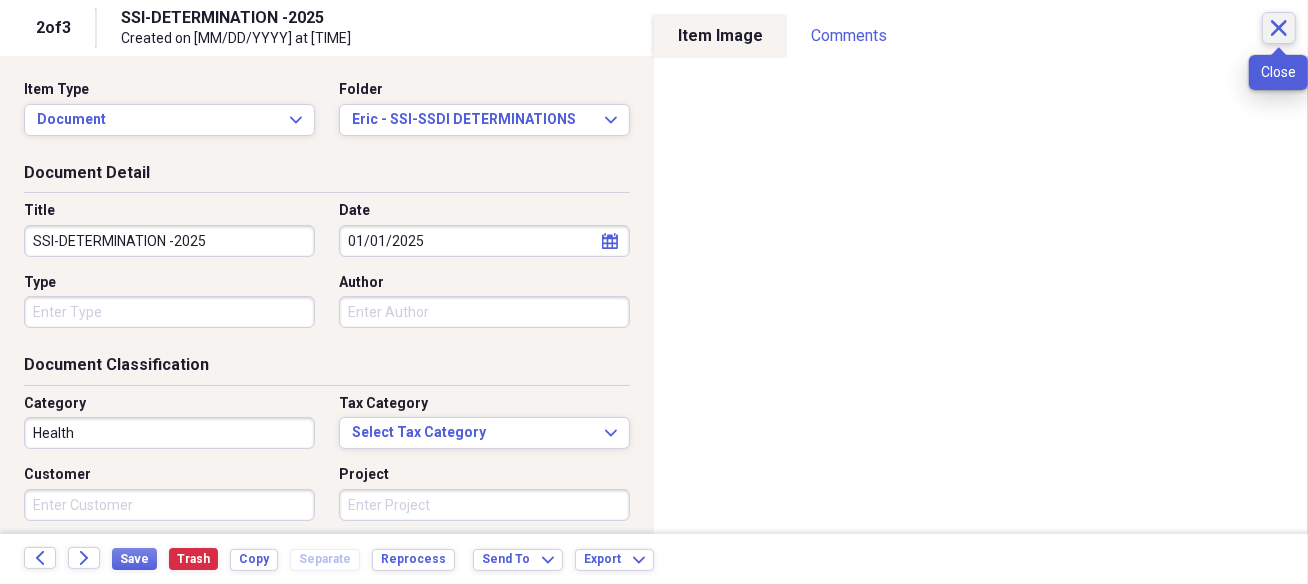 click on "Close" at bounding box center [1279, 28] 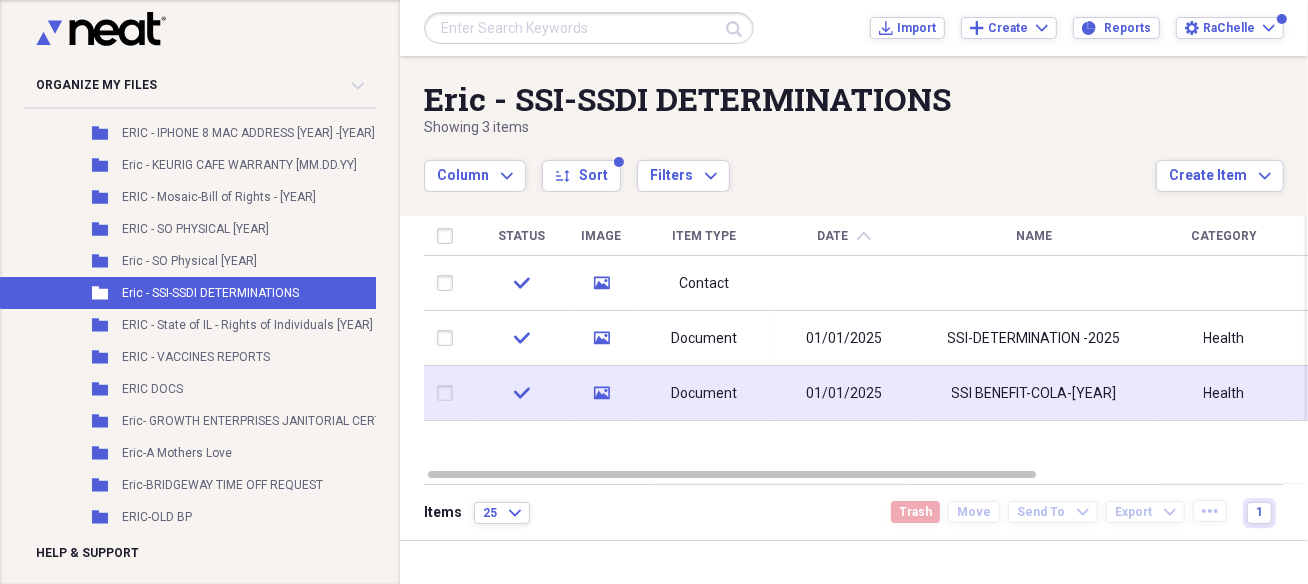 click on "SSI BENEFIT-COLA-[YEAR]" at bounding box center [1034, 393] 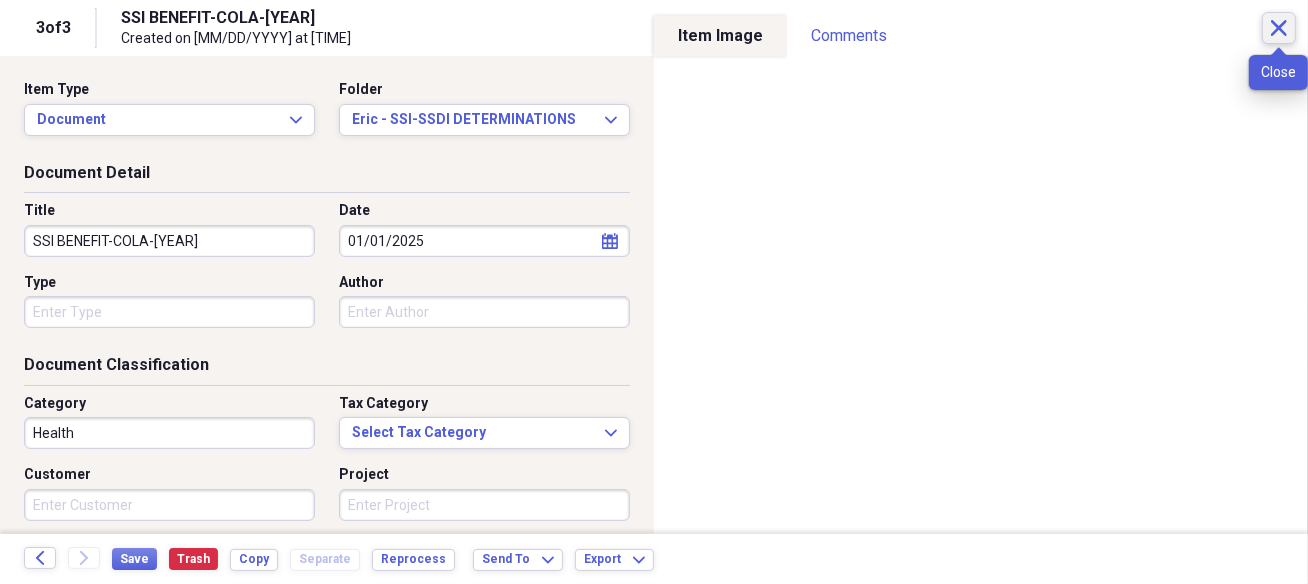 click on "Close" 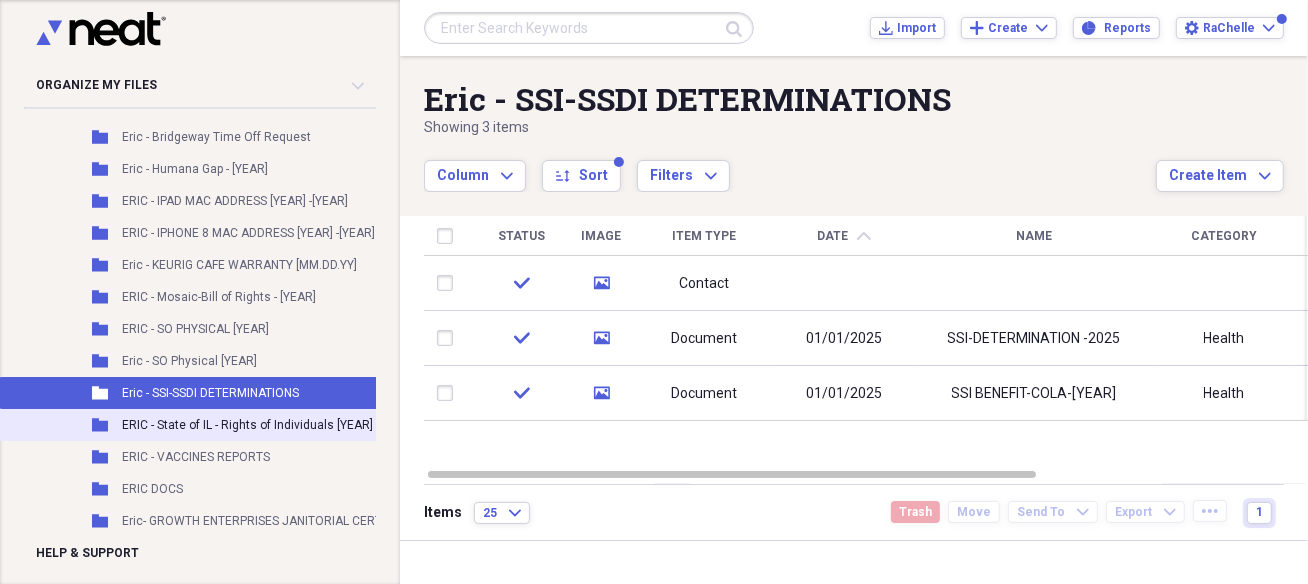 scroll, scrollTop: 2400, scrollLeft: 0, axis: vertical 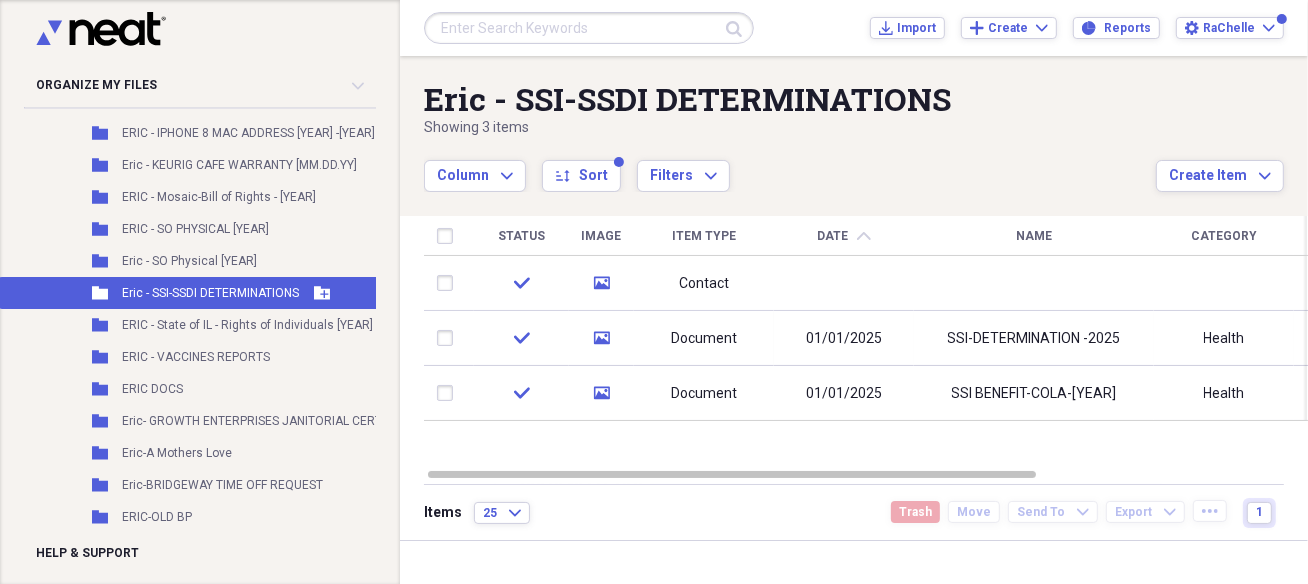 click on "Eric - SSI-SSDI DETERMINATIONS" at bounding box center [210, 293] 